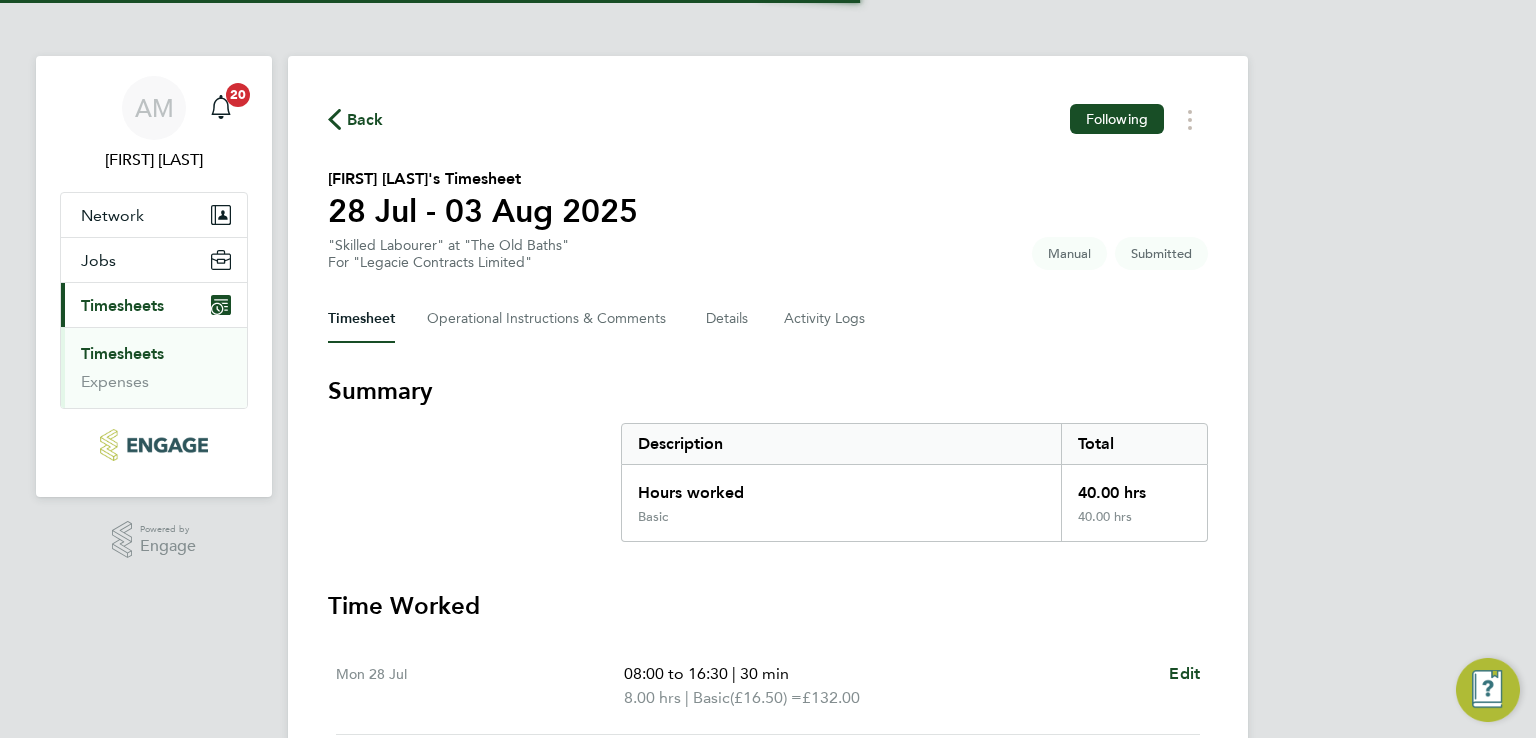 scroll, scrollTop: 0, scrollLeft: 0, axis: both 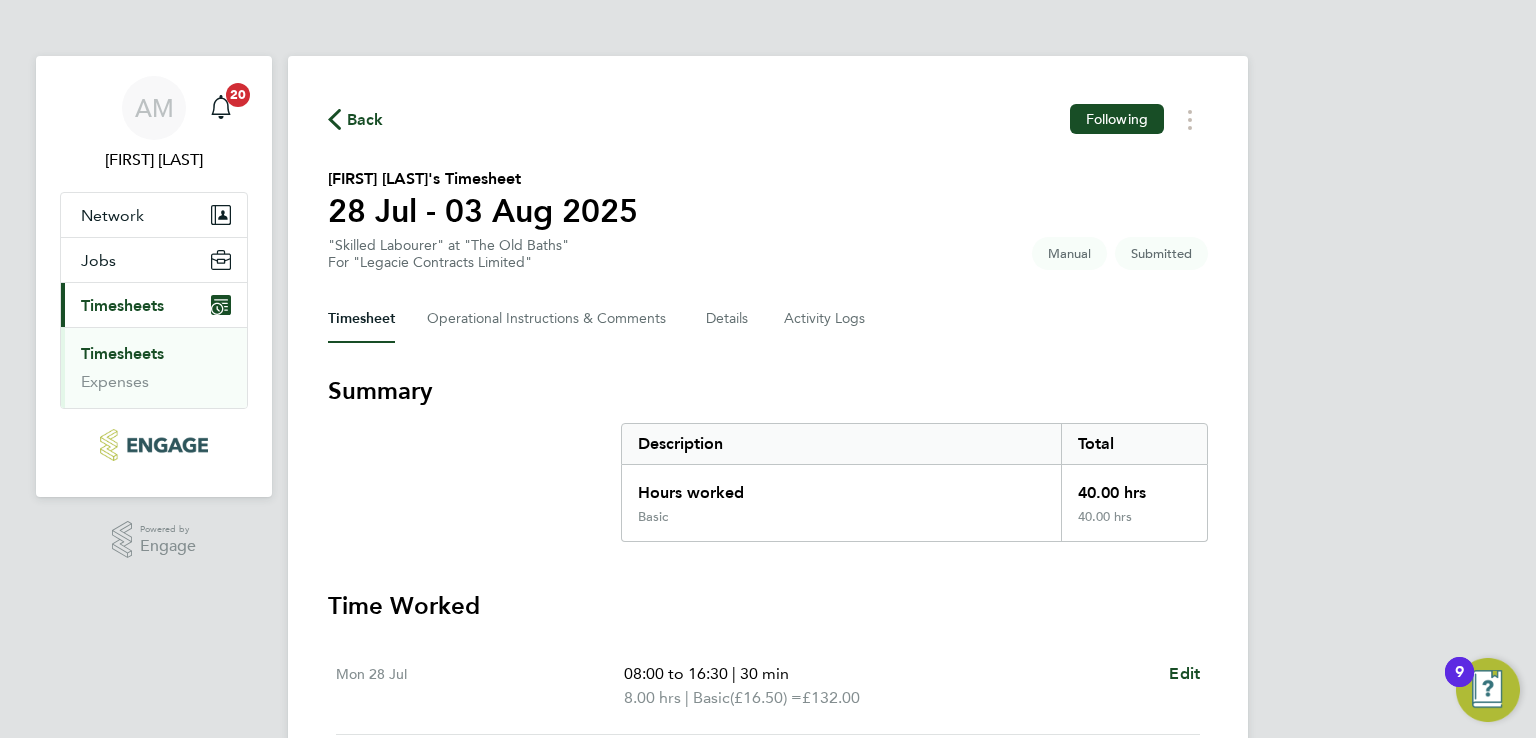 click on "Timesheets" at bounding box center [122, 305] 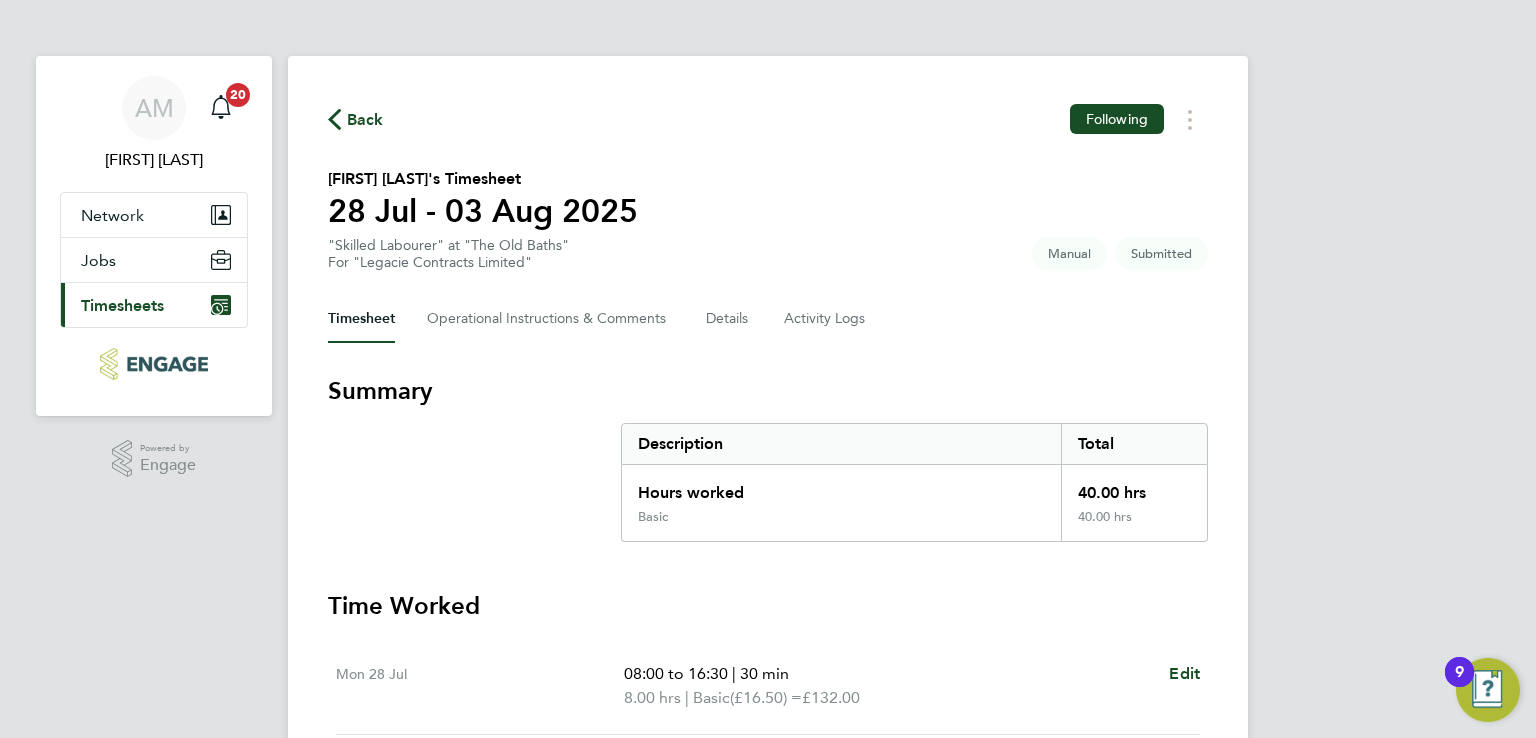 click at bounding box center [153, 364] 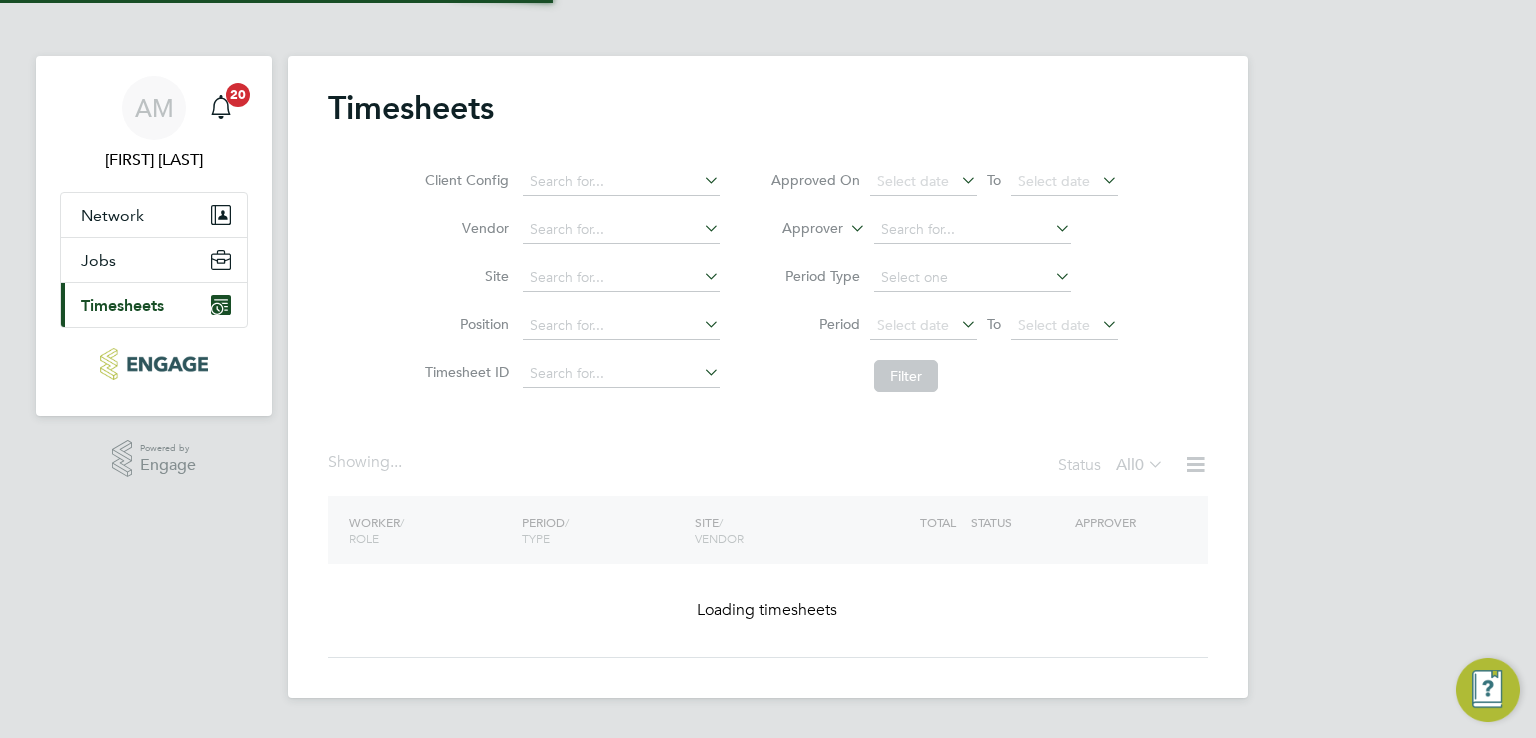 click on "Current page:   Timesheets" at bounding box center (154, 305) 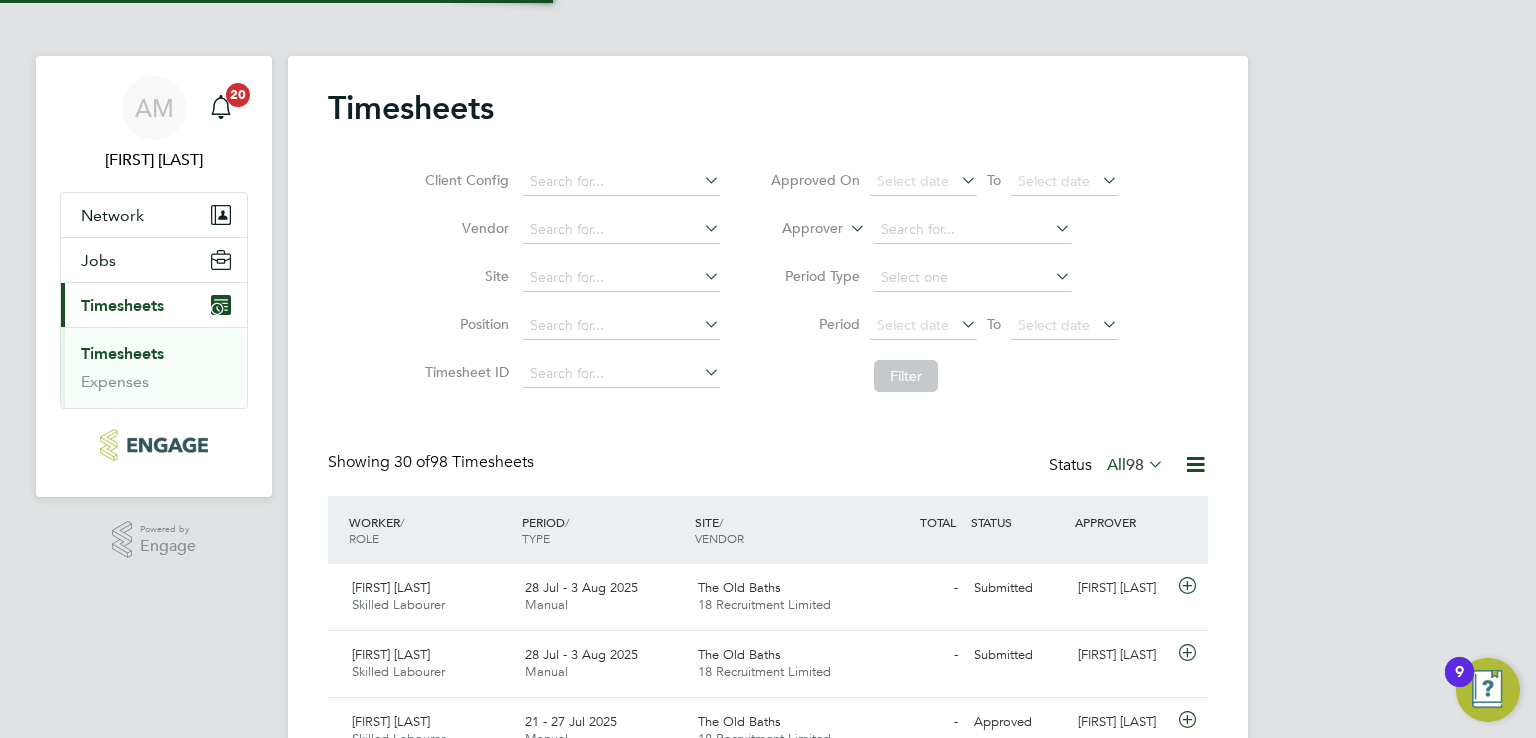 scroll, scrollTop: 9, scrollLeft: 10, axis: both 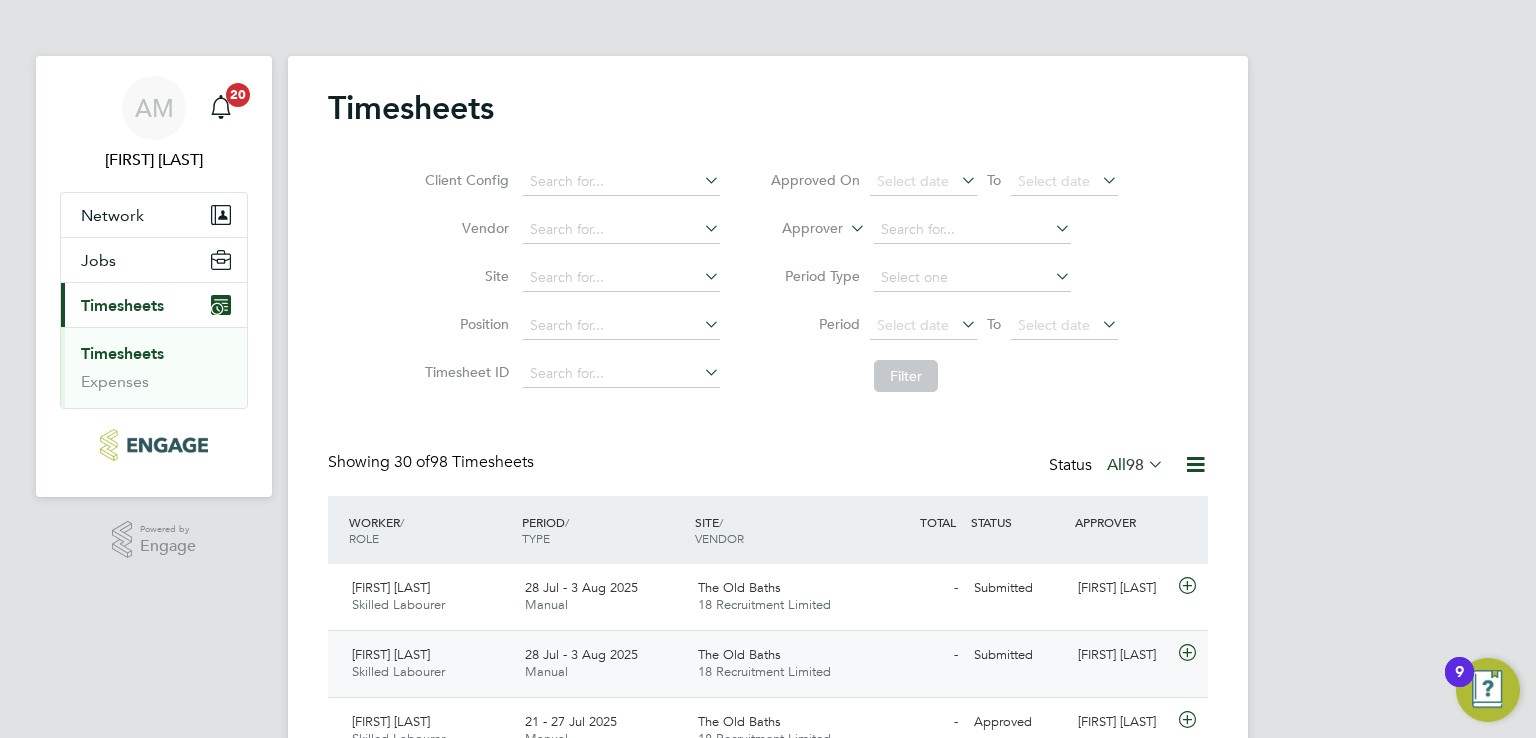click on "28 Jul - 3 Aug 2025" 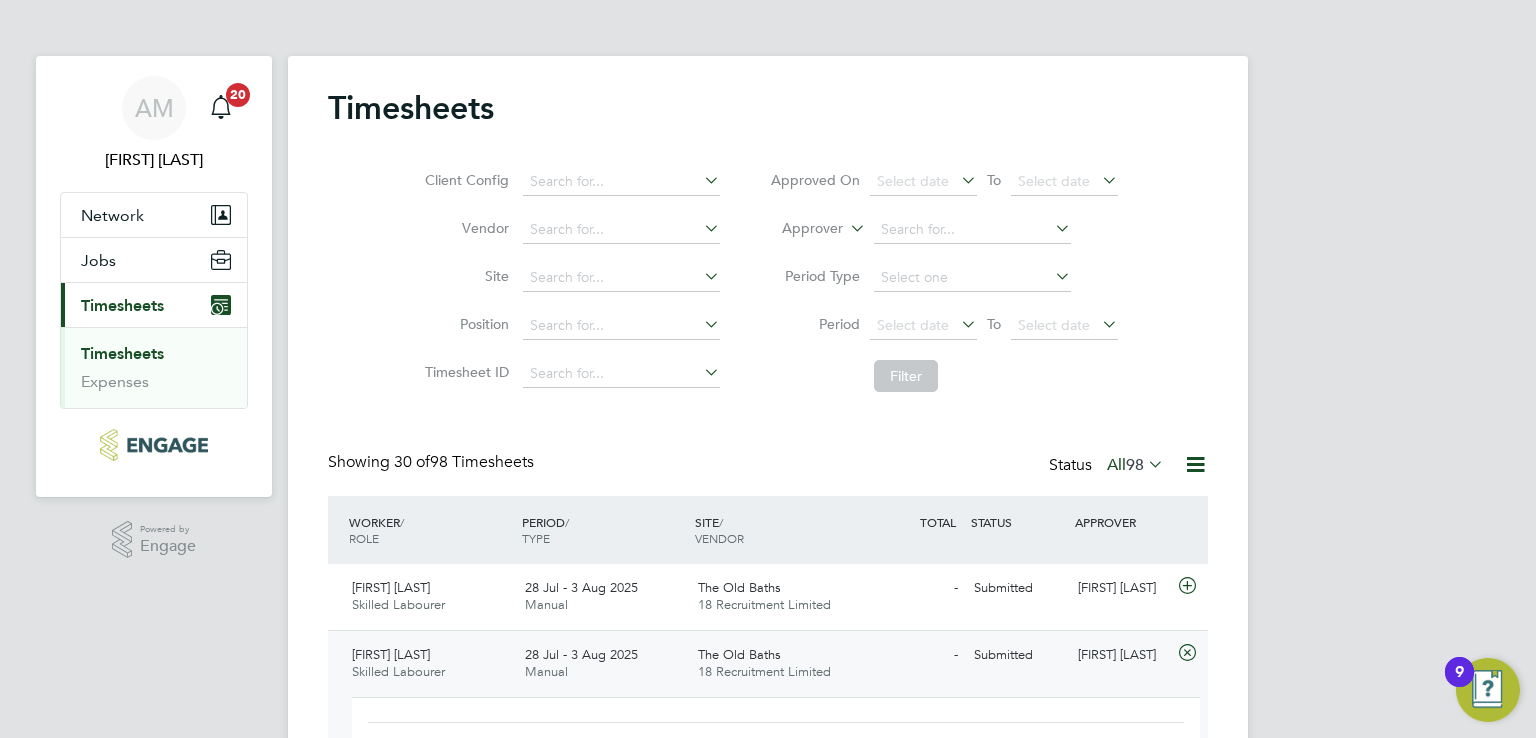 click on "[FIRST] [LAST]" 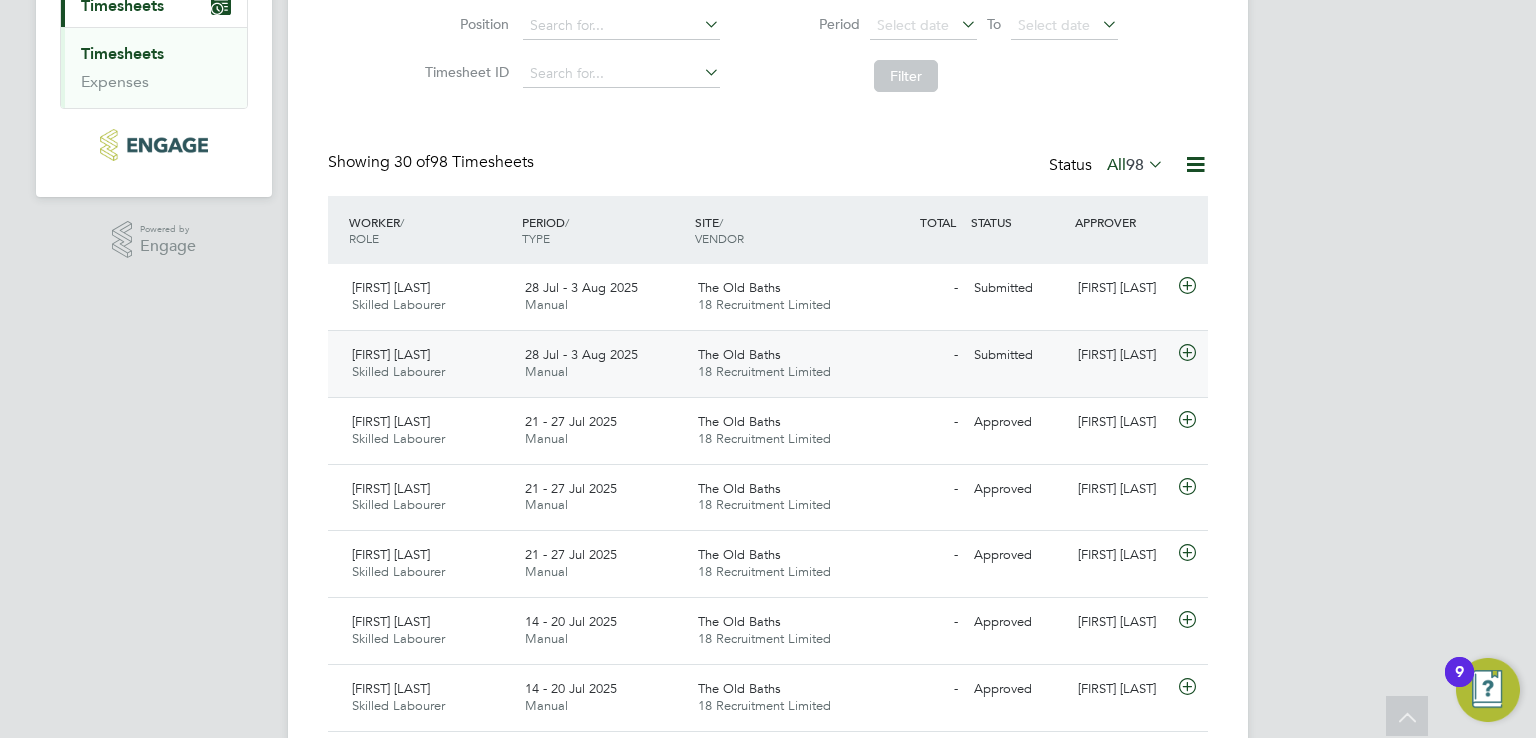 click on "18 Recruitment Limited" 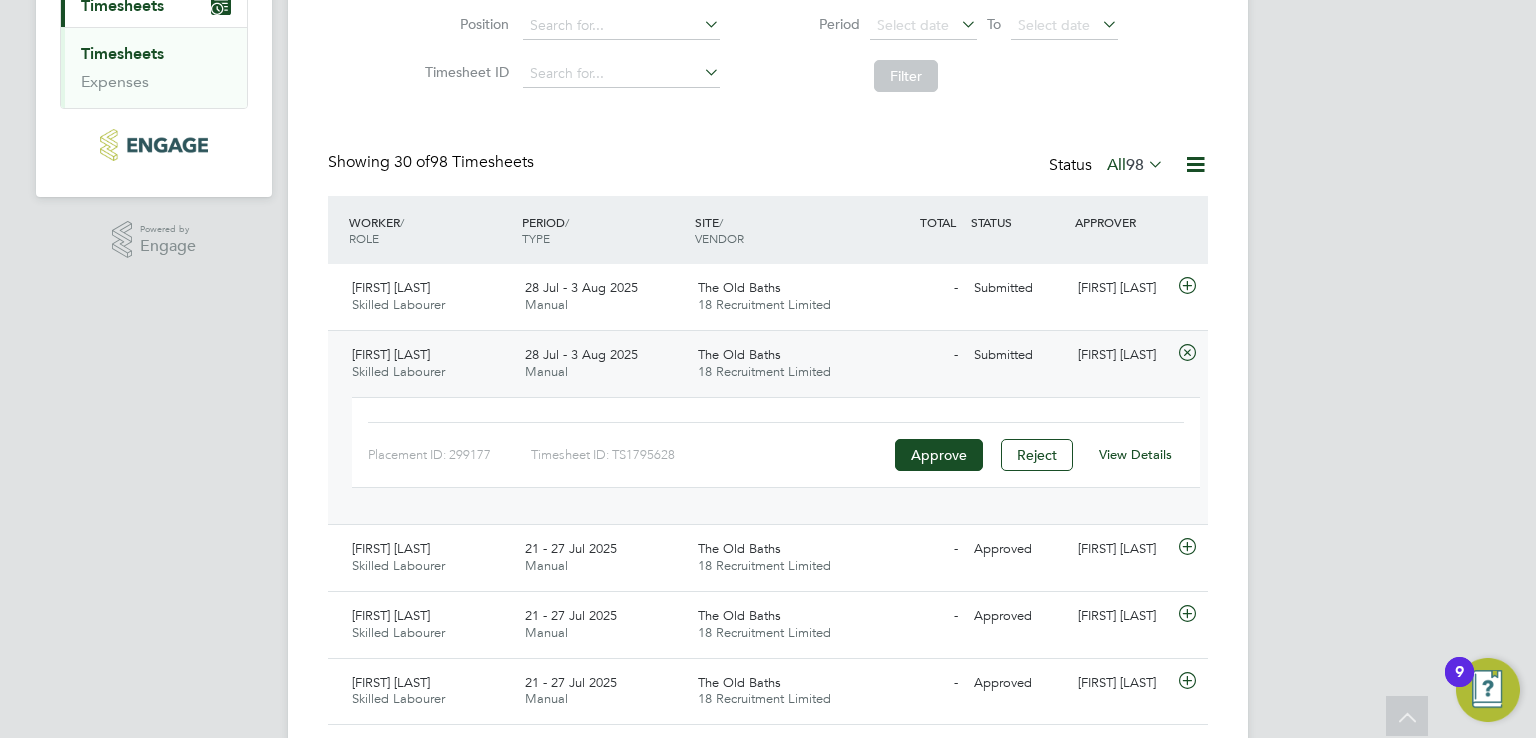 click on "18 Recruitment Limited" 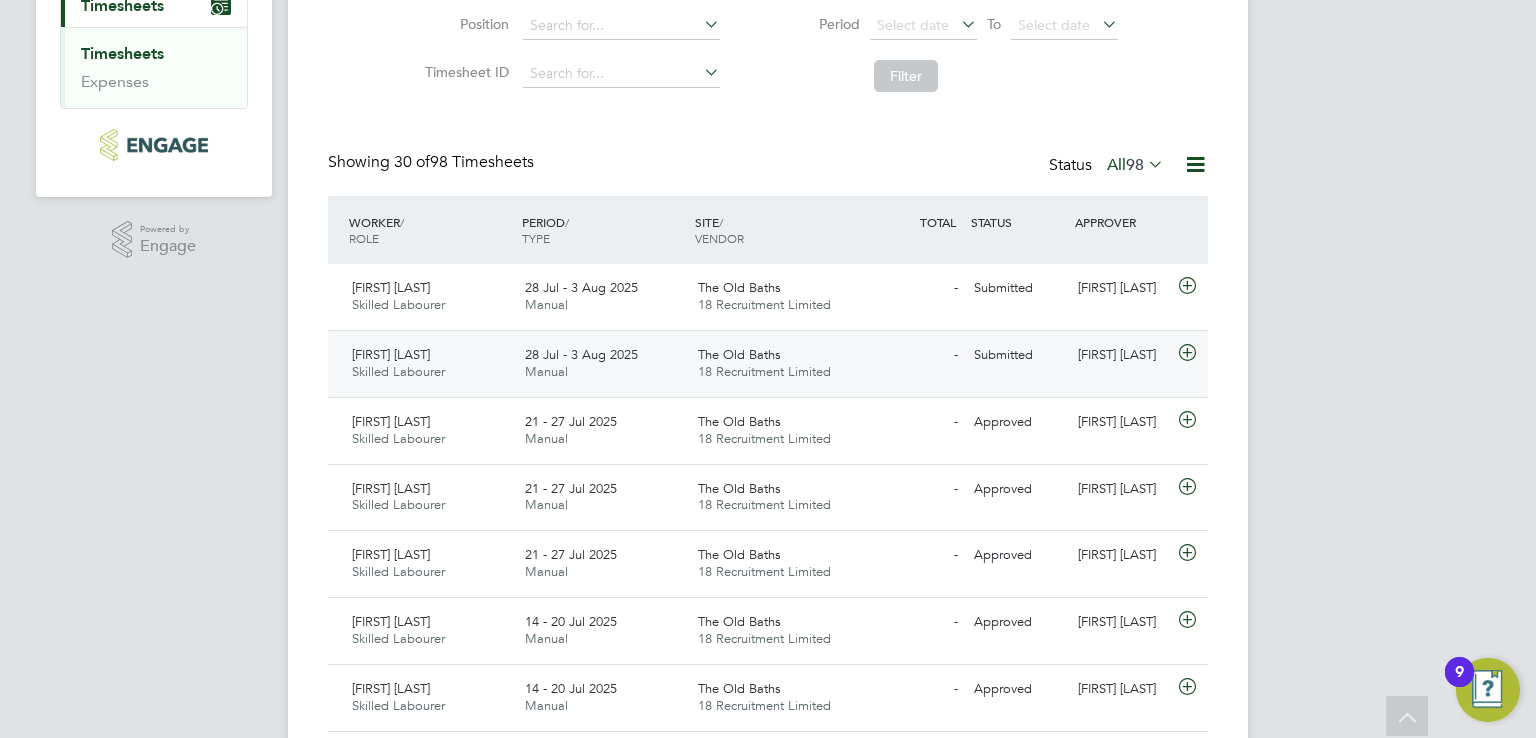 click on "18 Recruitment Limited" 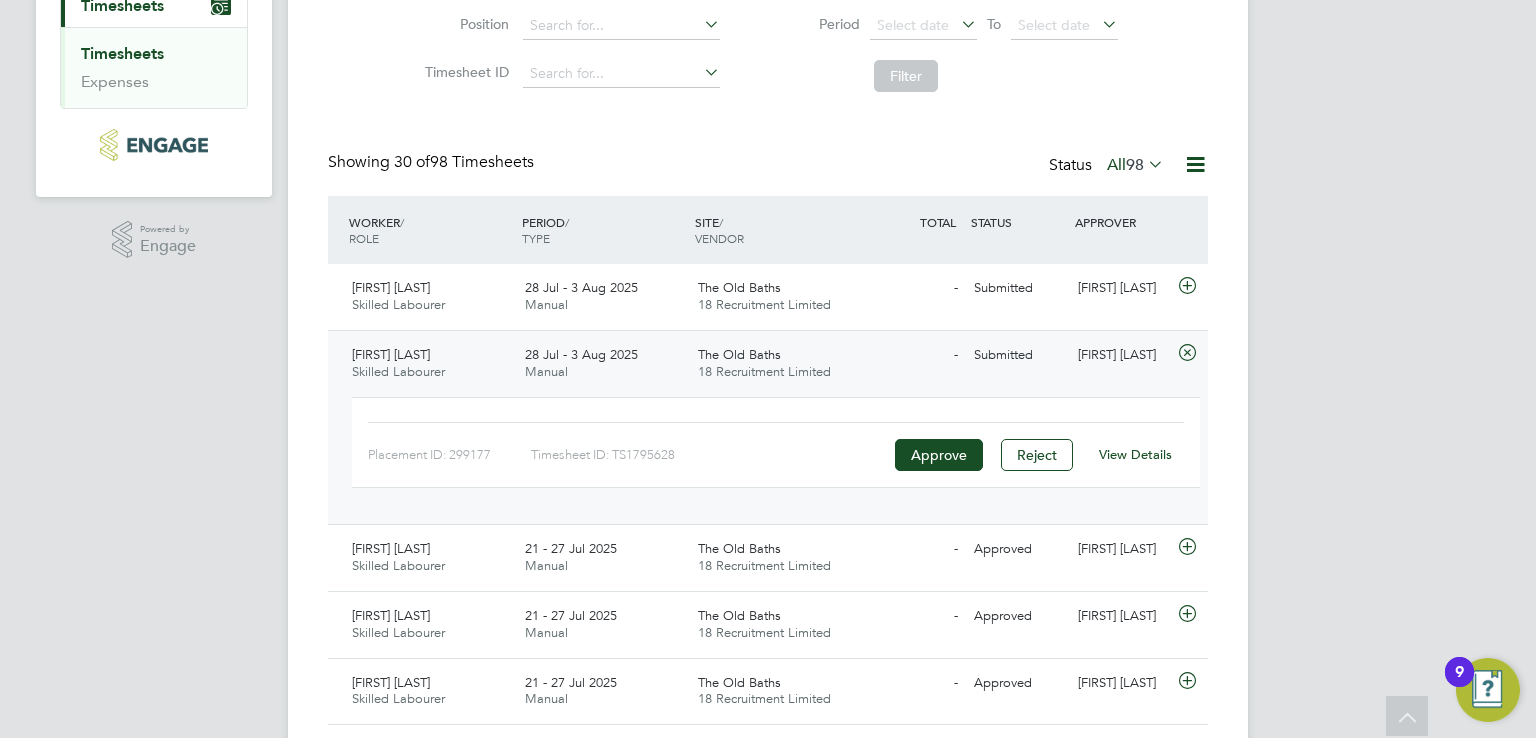 click on "18 Recruitment Limited" 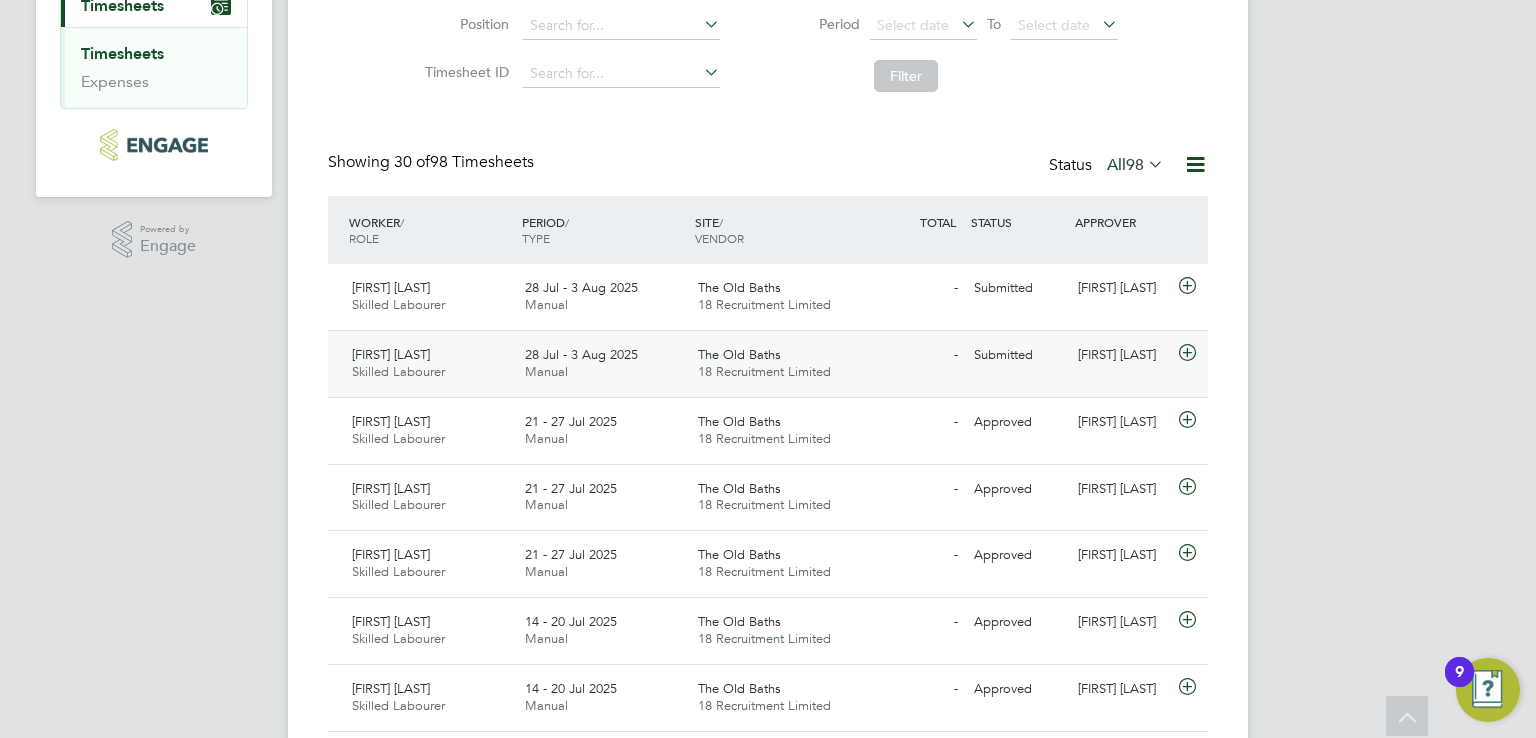 click on "The Old Baths 18 Recruitment Limited" 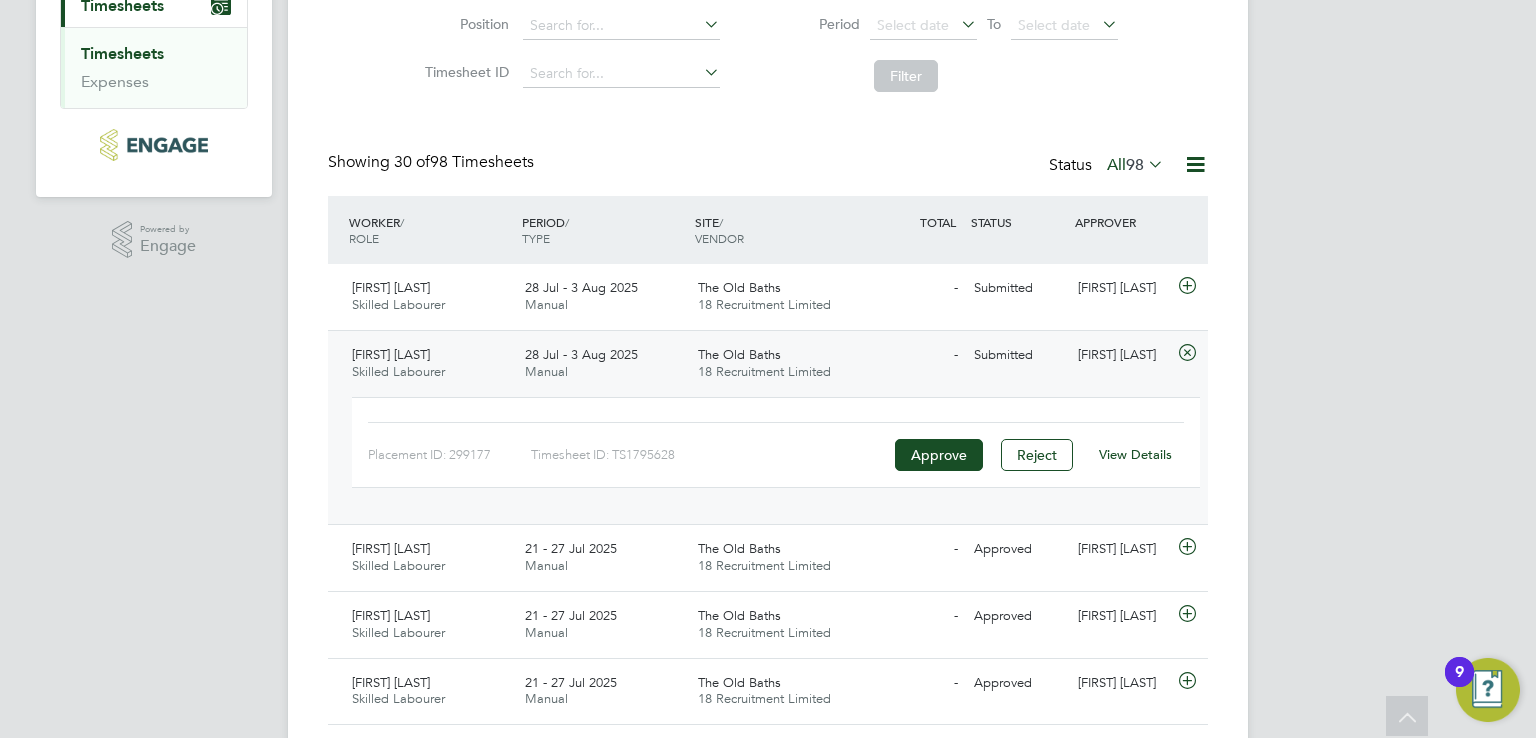 click on "The Old Baths 18 Recruitment Limited" 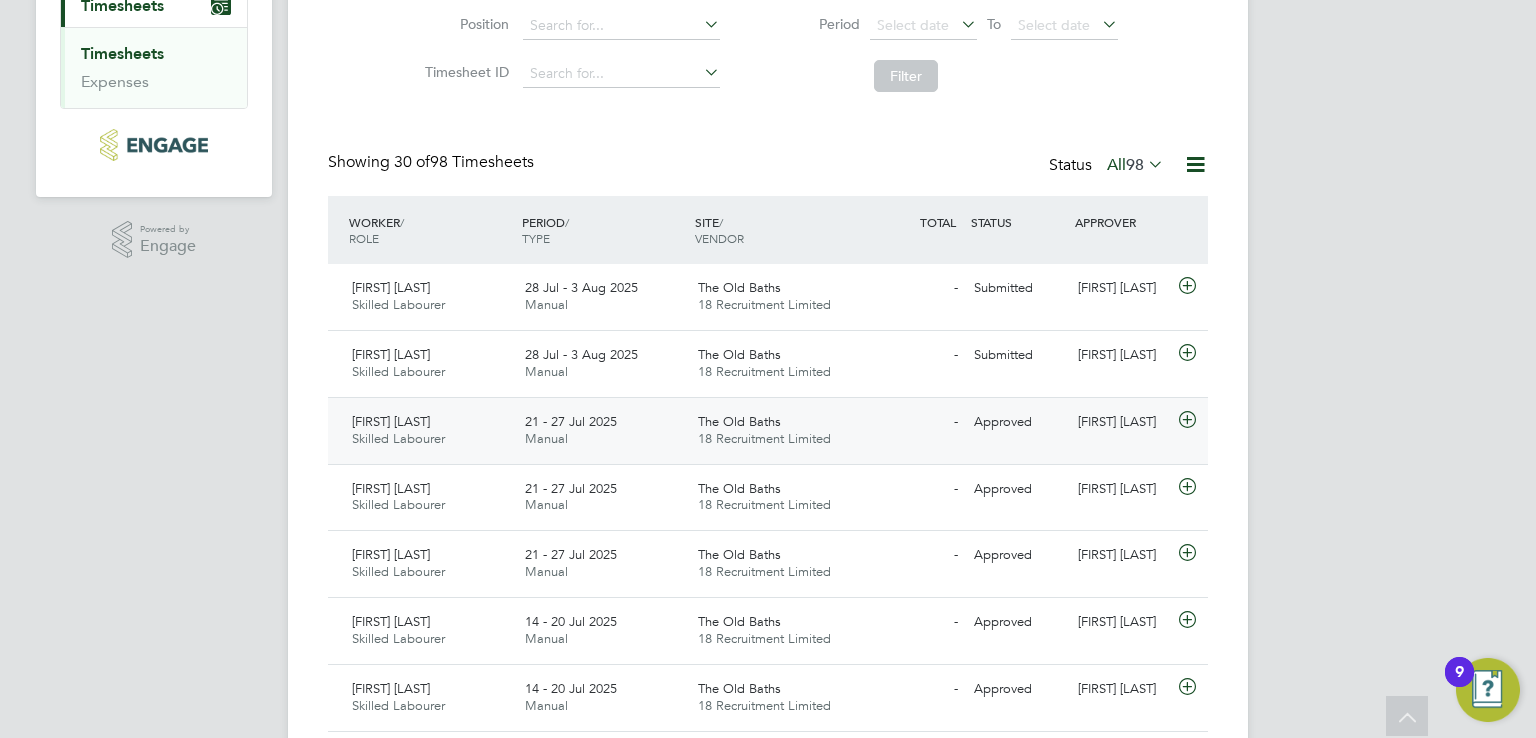 click on "Joseph Lacey Skilled Labourer   21 - 27 Jul 2025 21 - 27 Jul 2025 Manual The Old Baths 18 Recruitment Limited - Approved Approved Anthony McNicholas" 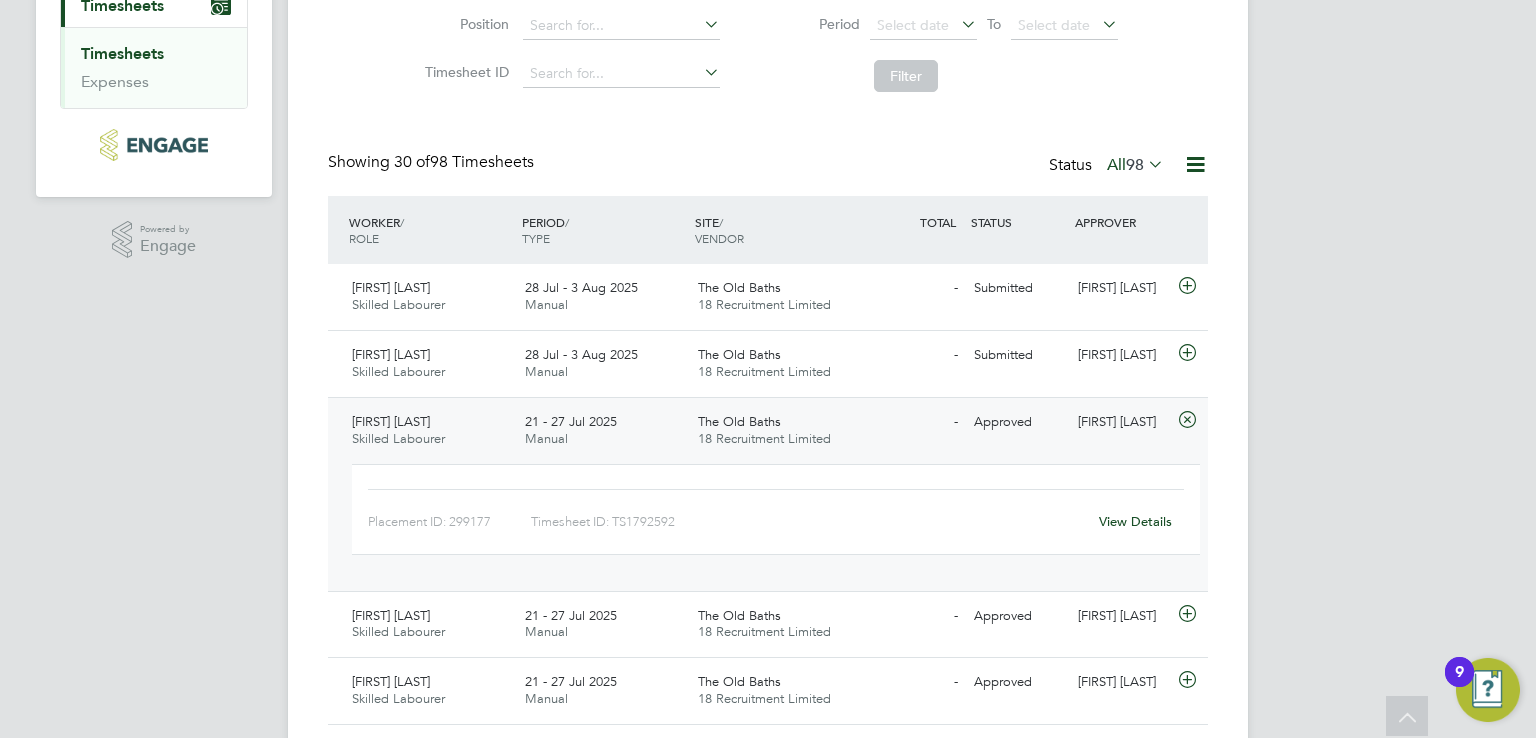 click on "View Details" 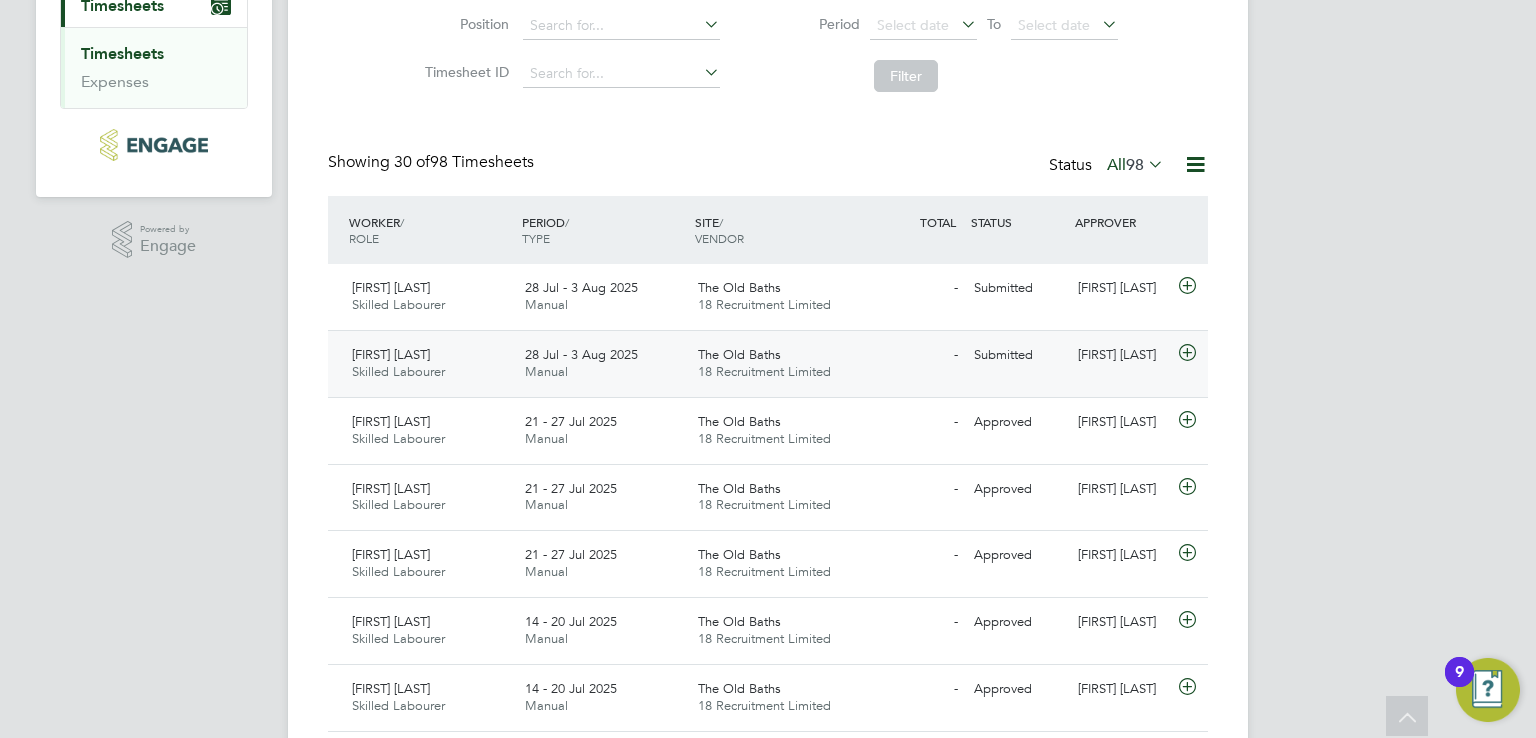 click on "28 Jul - 3 Aug 2025 Manual" 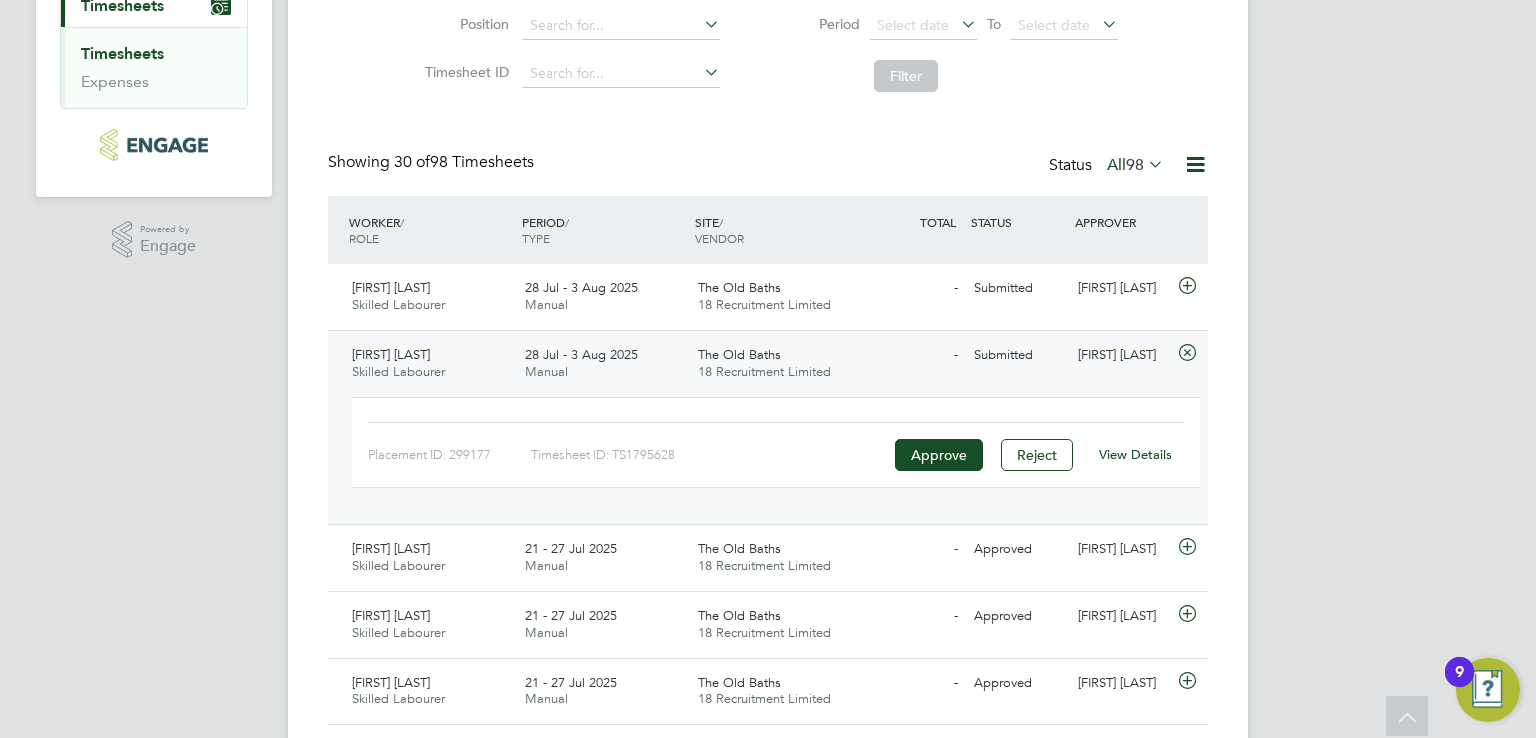 click on "View Details" 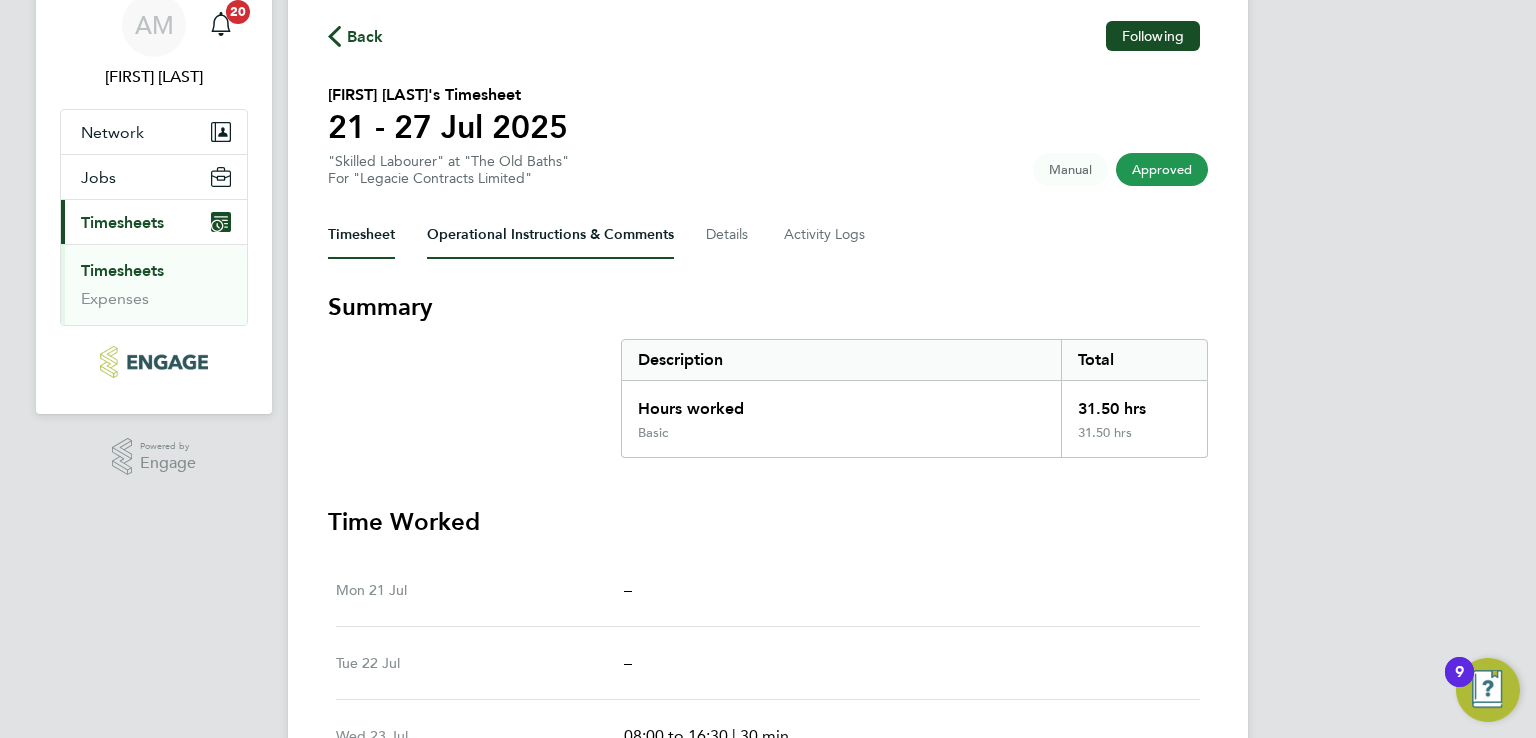 scroll, scrollTop: 0, scrollLeft: 0, axis: both 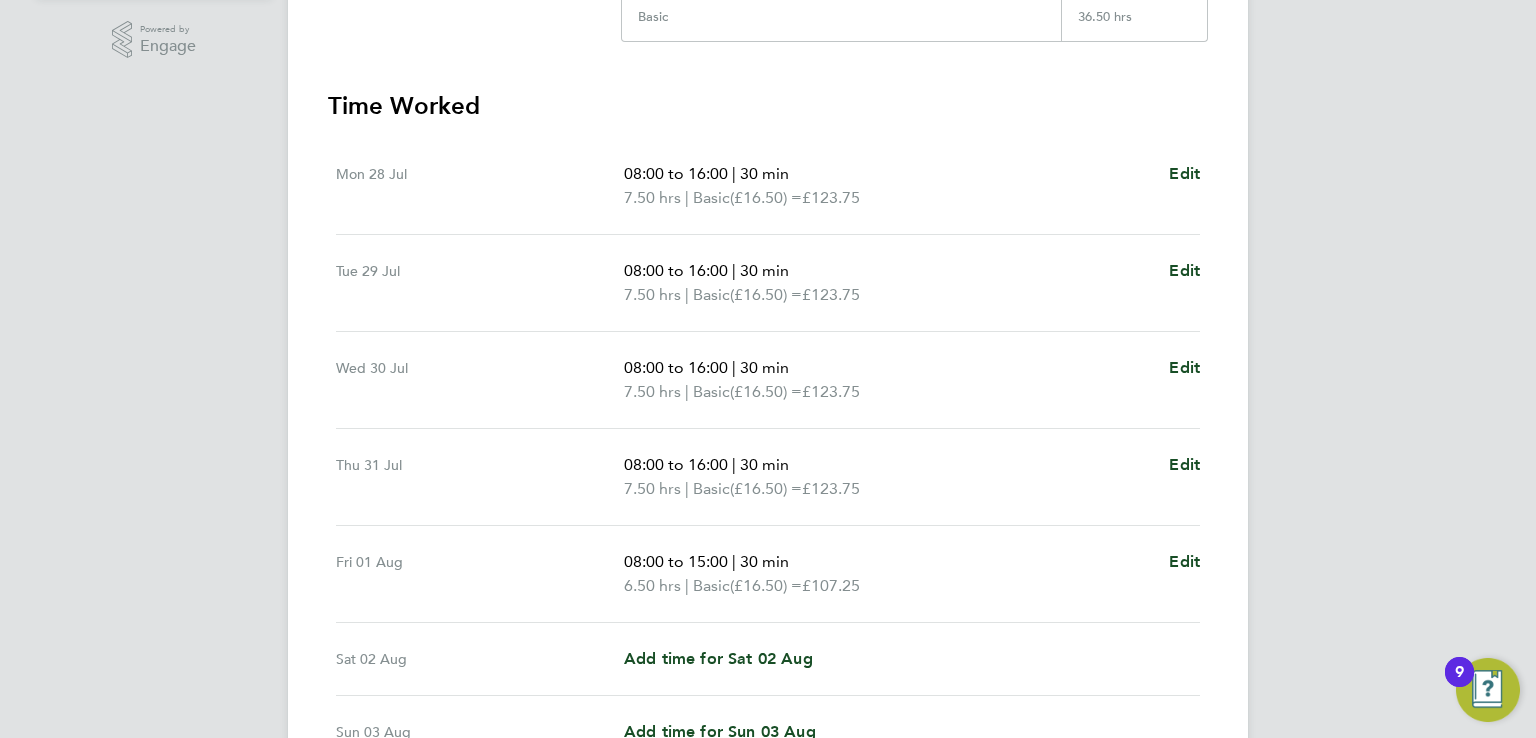drag, startPoint x: 650, startPoint y: 170, endPoint x: 801, endPoint y: 181, distance: 151.40013 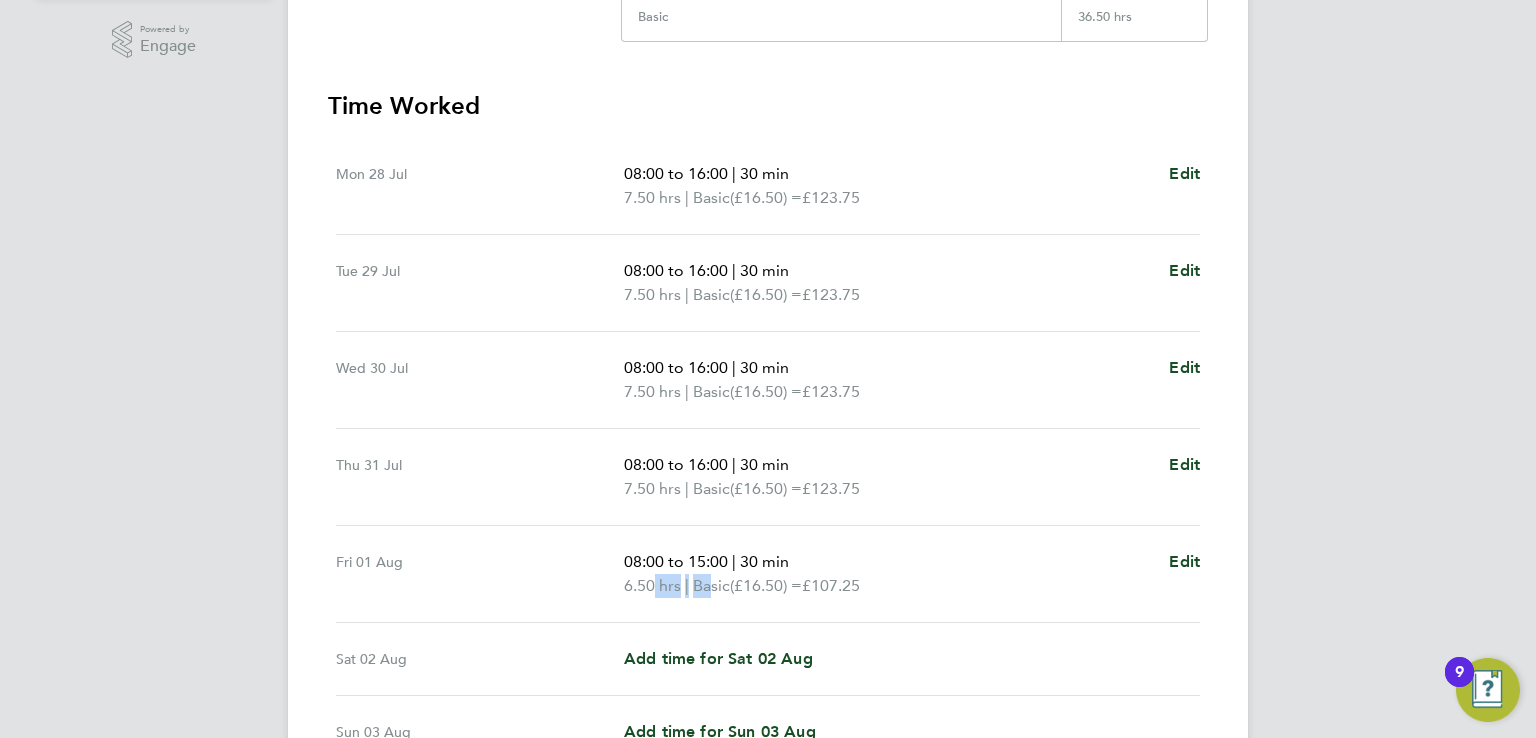 drag, startPoint x: 645, startPoint y: 597, endPoint x: 784, endPoint y: 610, distance: 139.60658 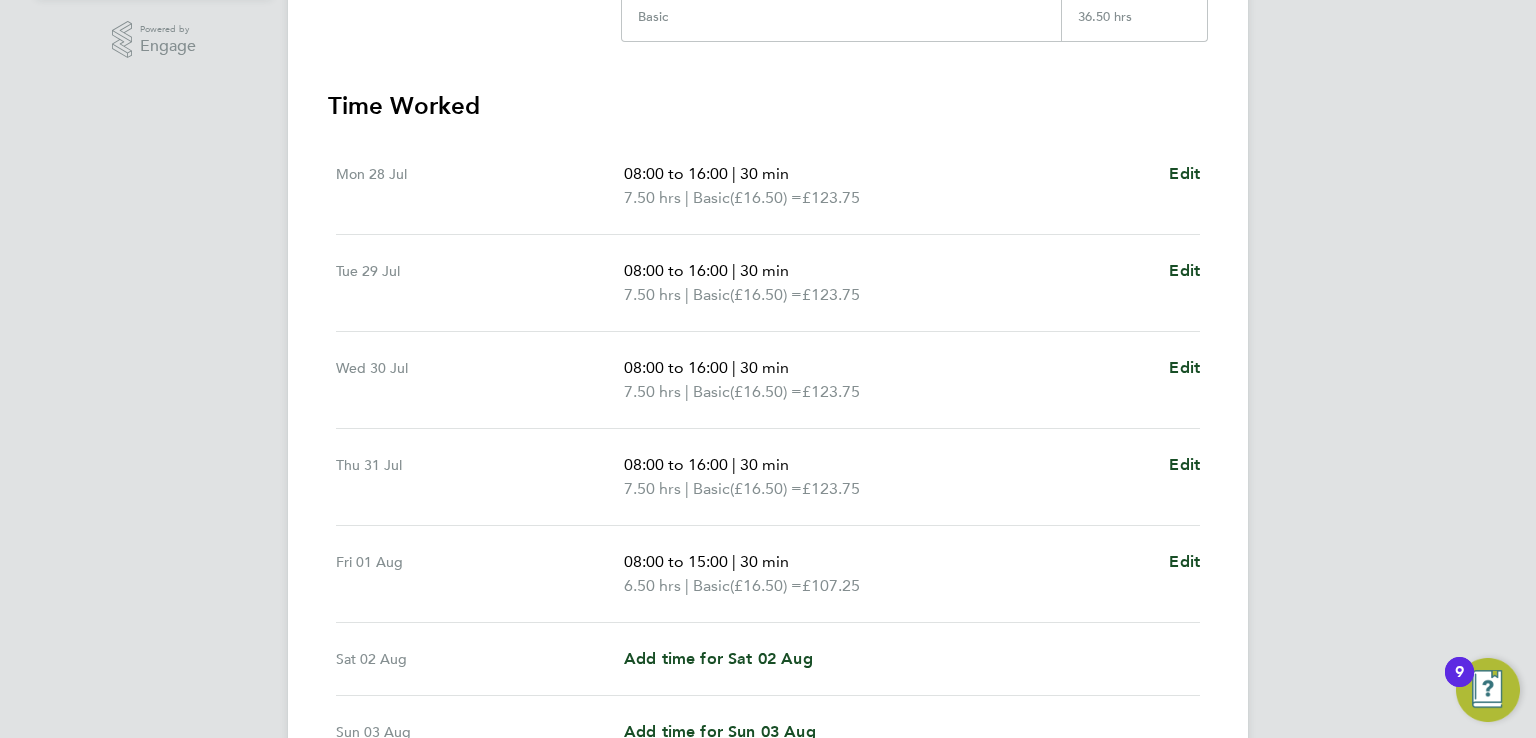 click on "Fri 01 Aug   08:00 to 15:00   |   30 min   6.50 hrs   |   Basic   (£16.50) =   £107.25   Edit" at bounding box center (768, 574) 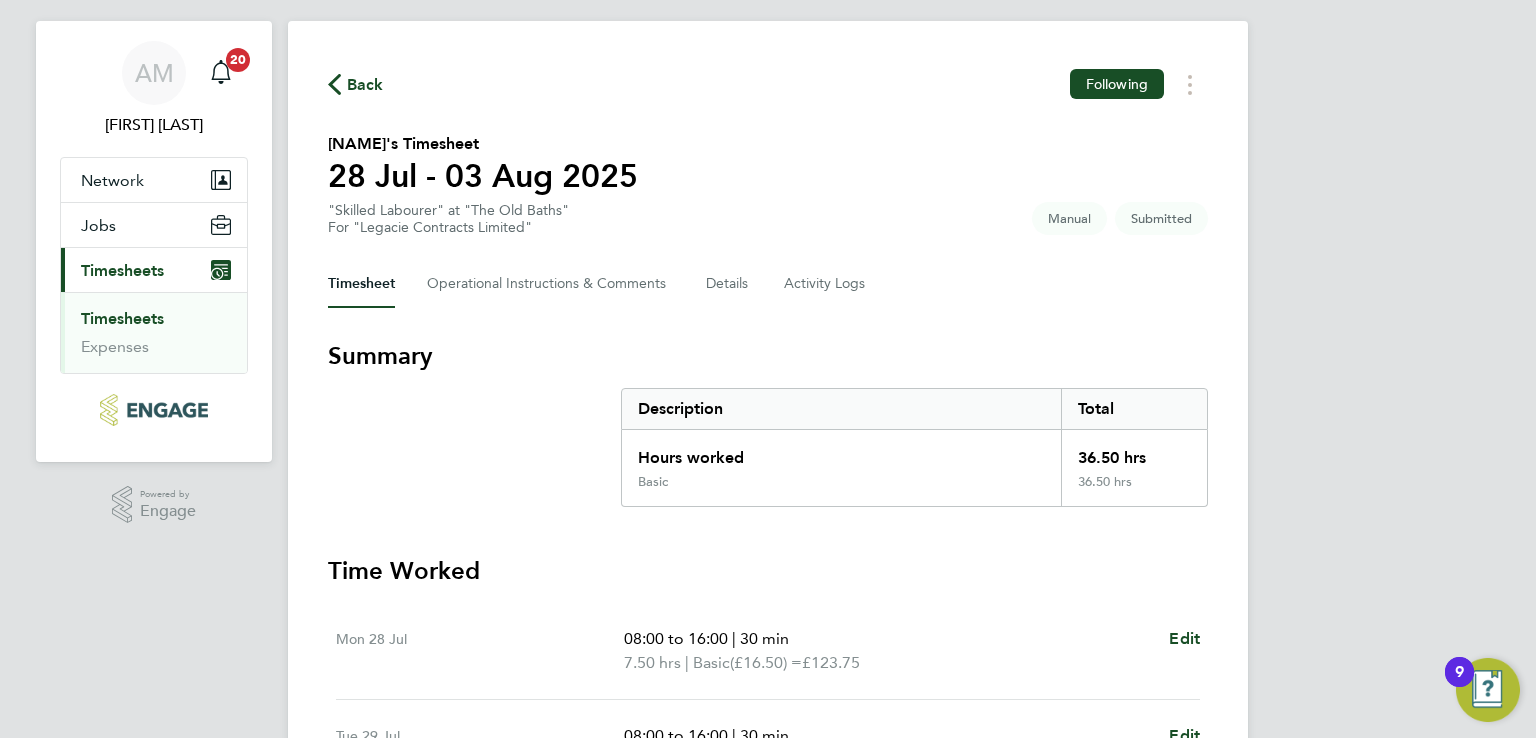 scroll, scrollTop: 0, scrollLeft: 0, axis: both 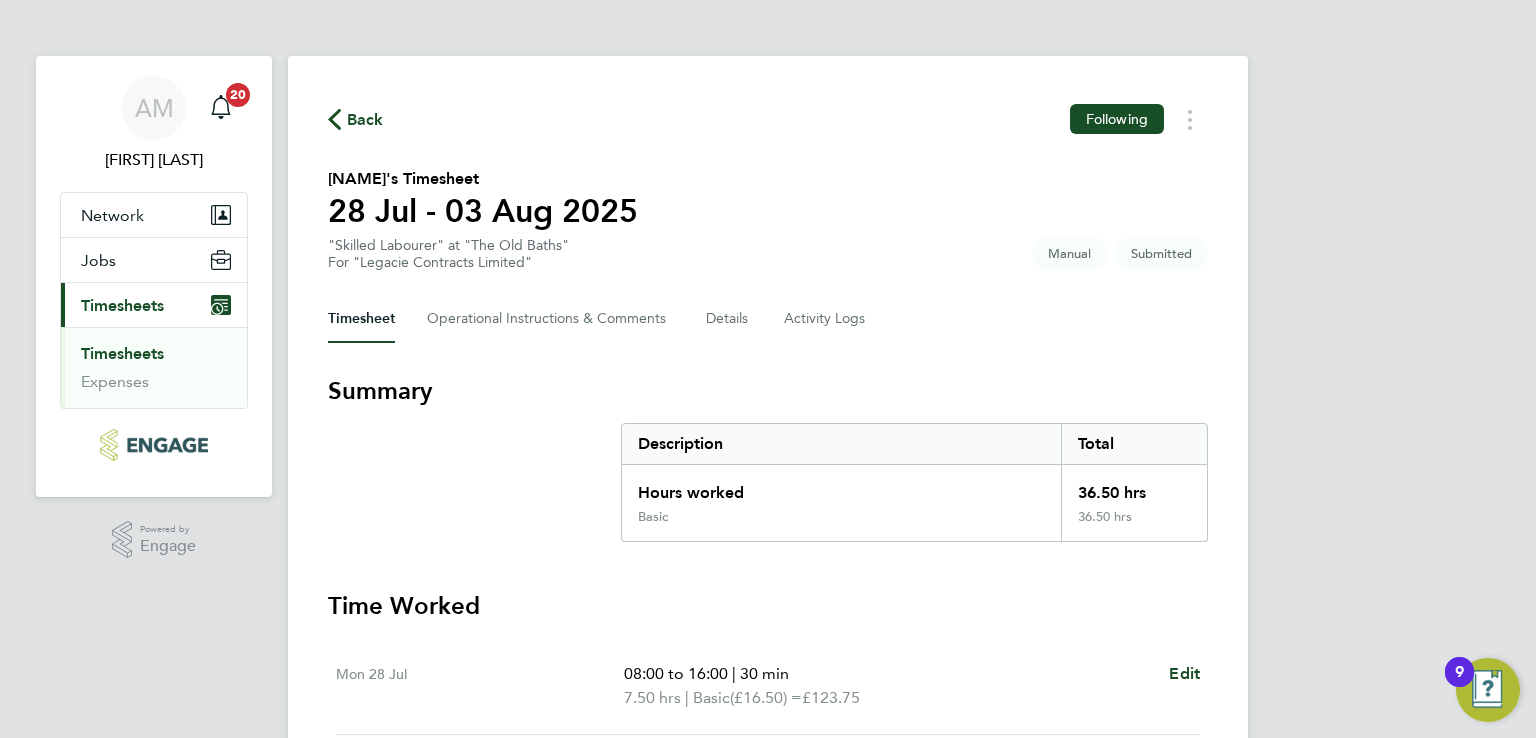 click on "Timesheets" at bounding box center (122, 353) 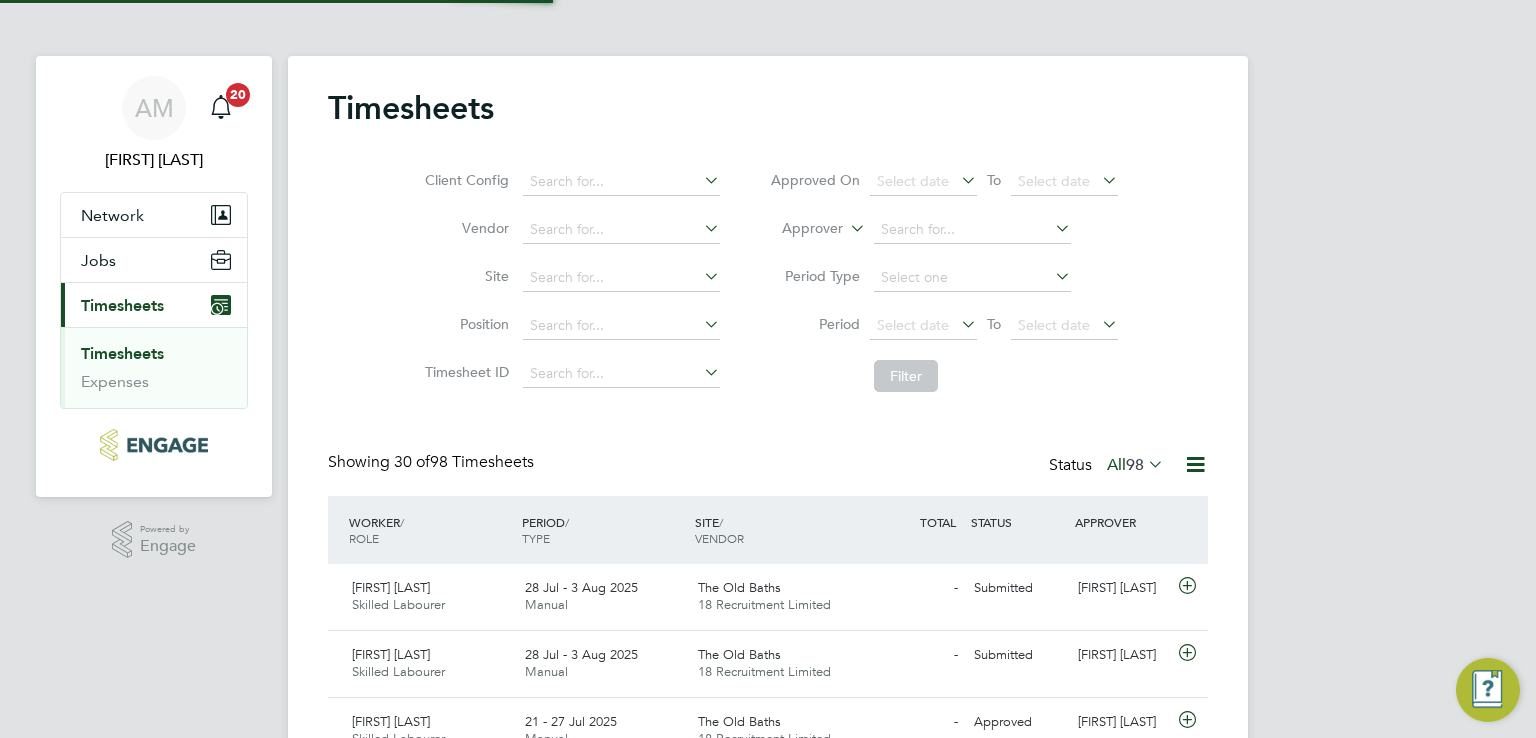 scroll, scrollTop: 9, scrollLeft: 10, axis: both 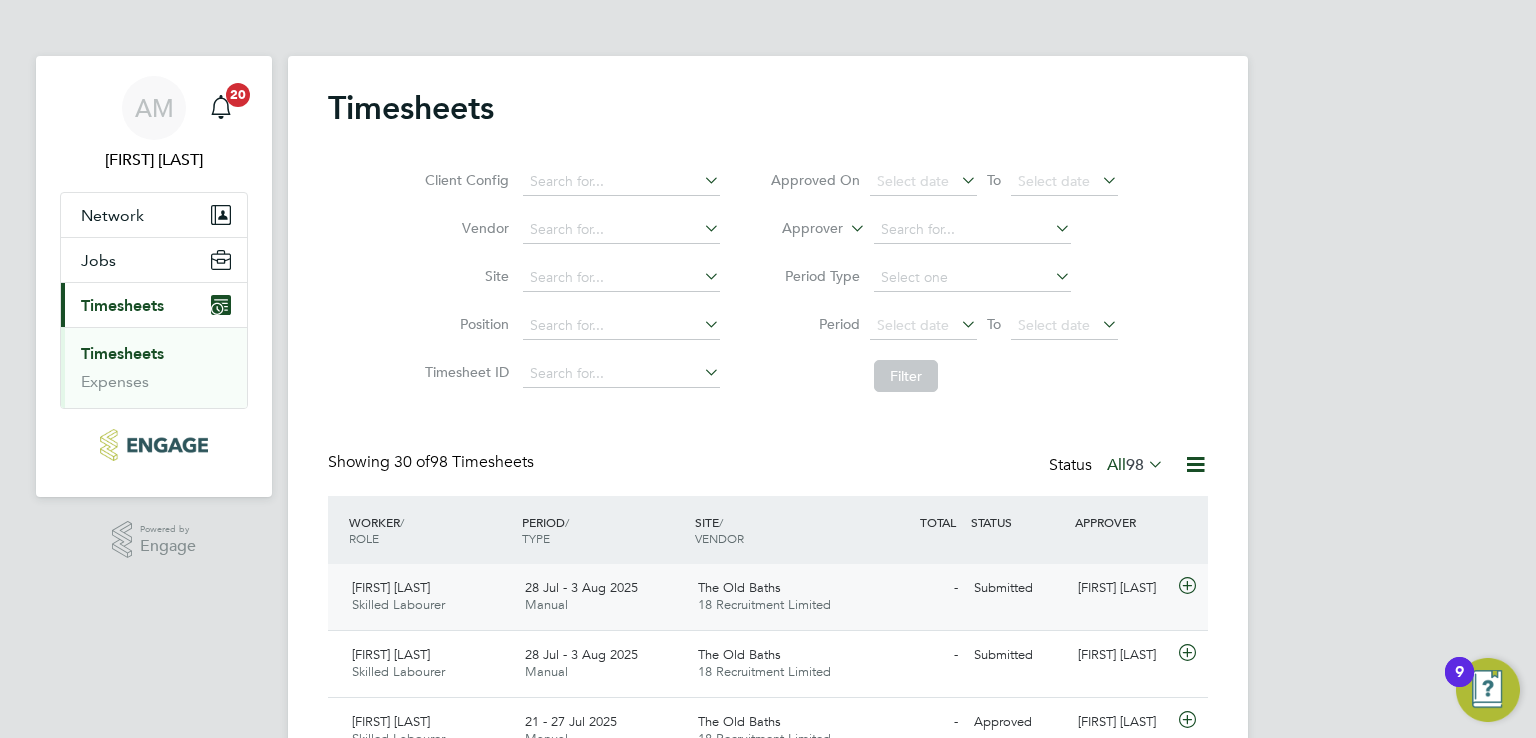 click on "28 Jul - 3 Aug 2025 Manual" 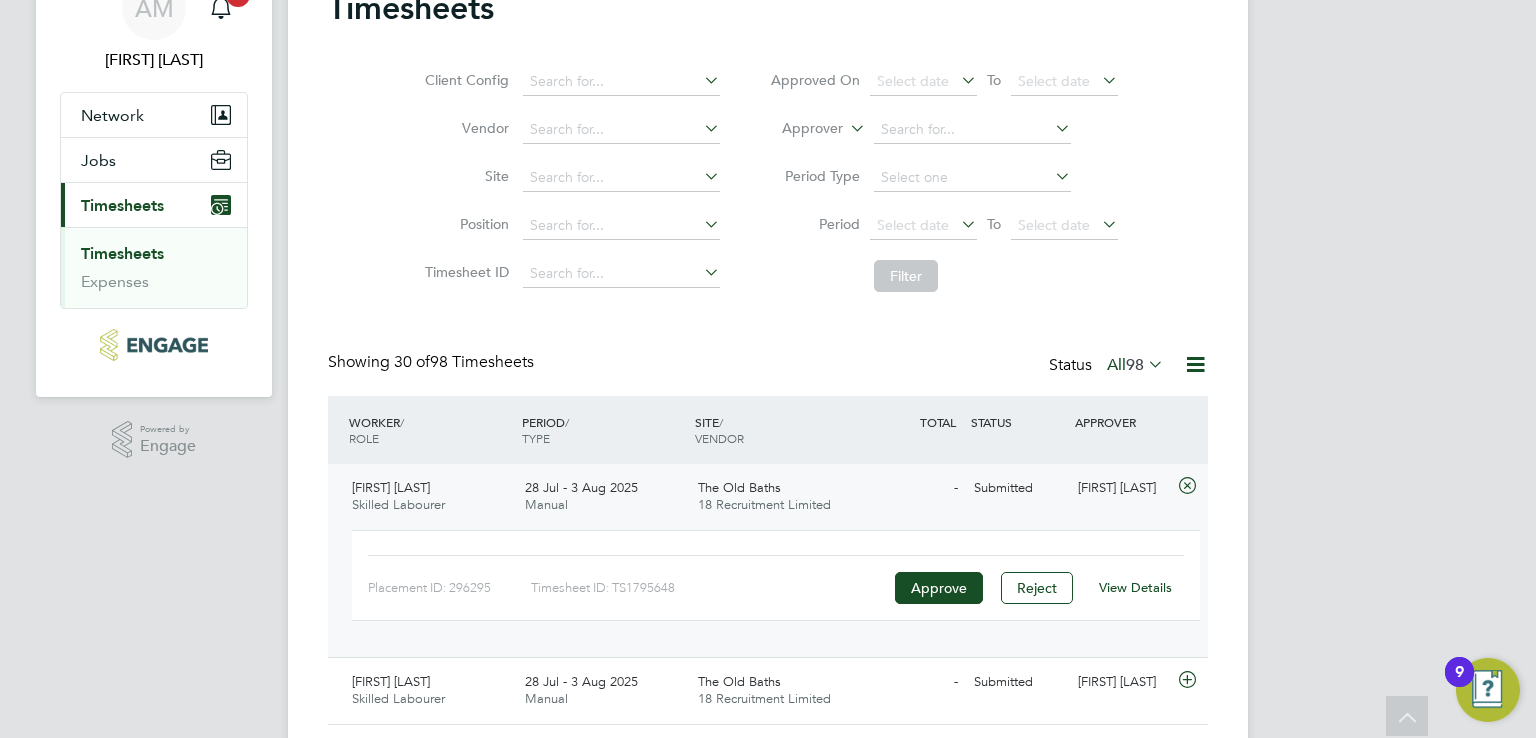 click on "View Details" 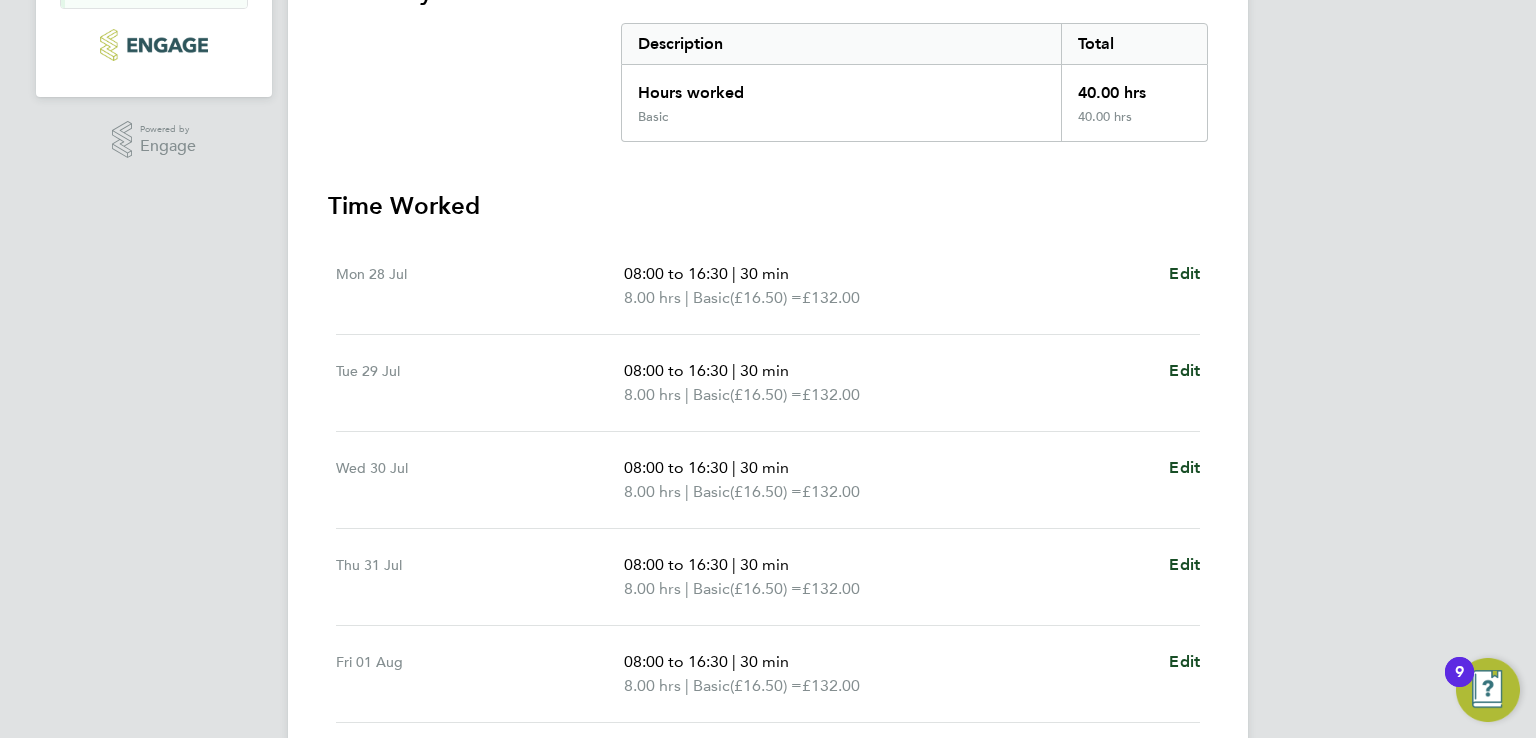 scroll, scrollTop: 100, scrollLeft: 0, axis: vertical 